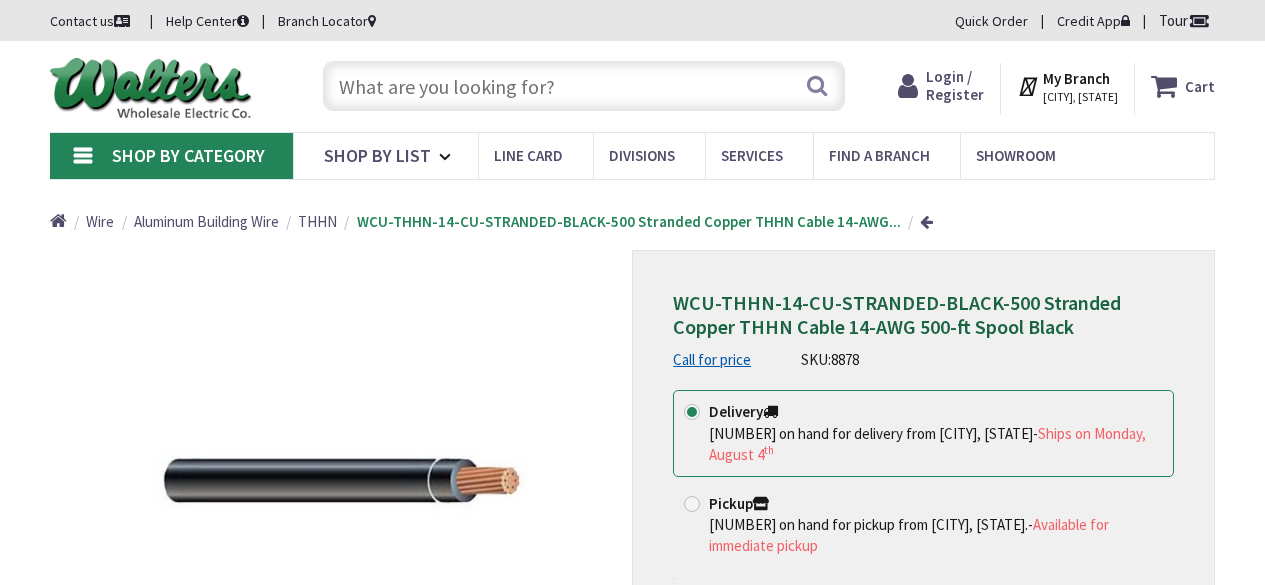 scroll, scrollTop: 0, scrollLeft: 0, axis: both 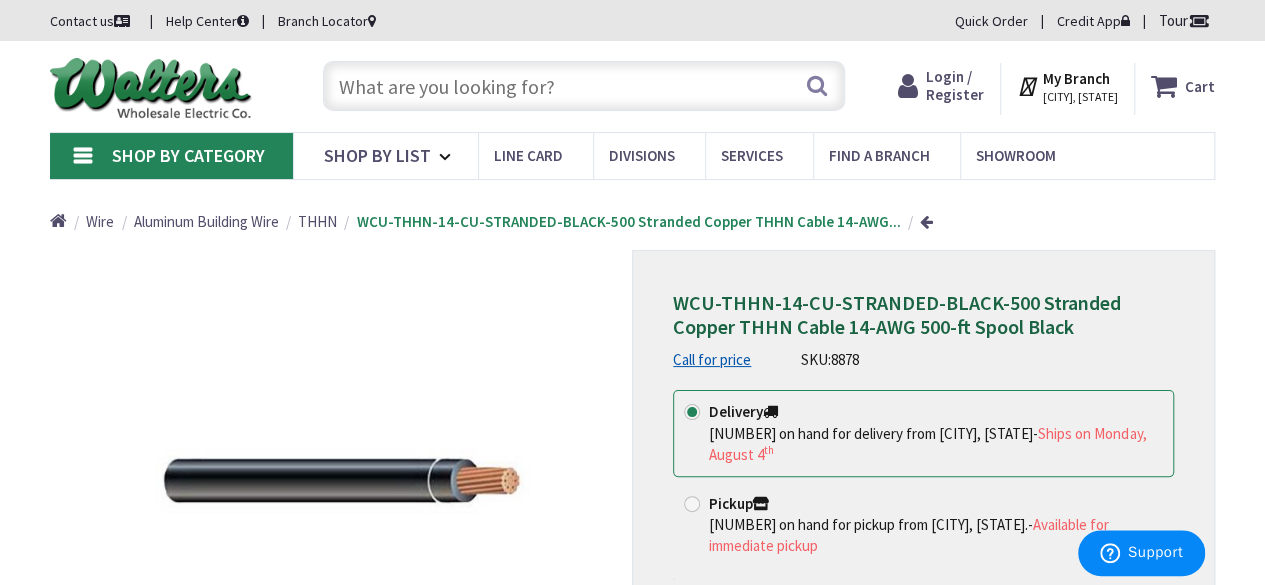 click at bounding box center [584, 86] 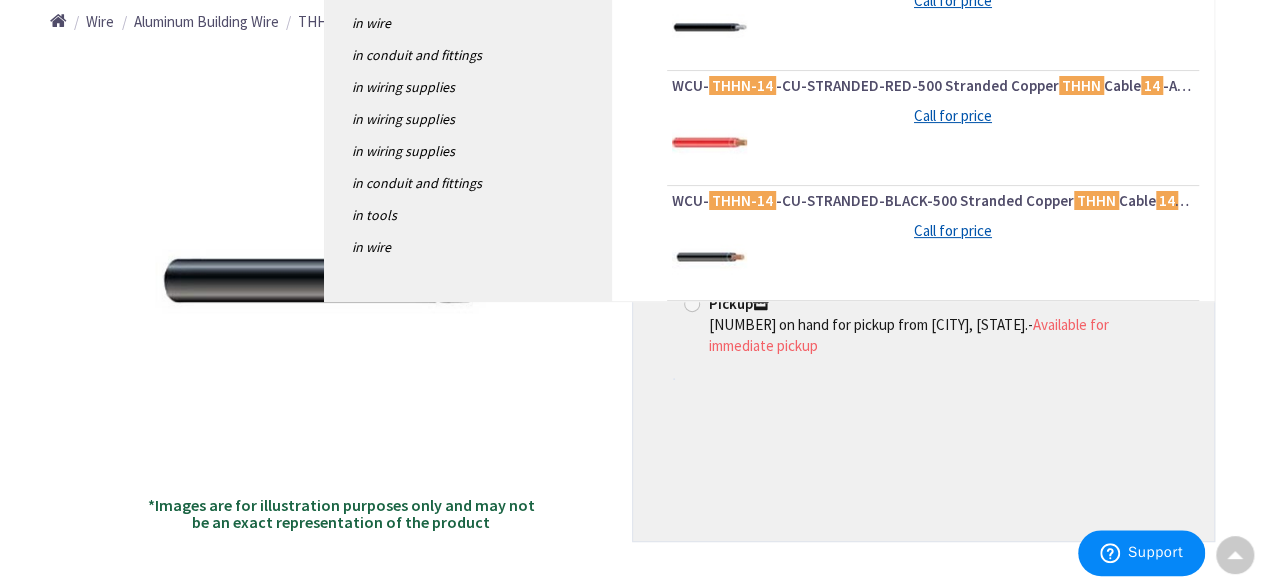 scroll, scrollTop: 0, scrollLeft: 0, axis: both 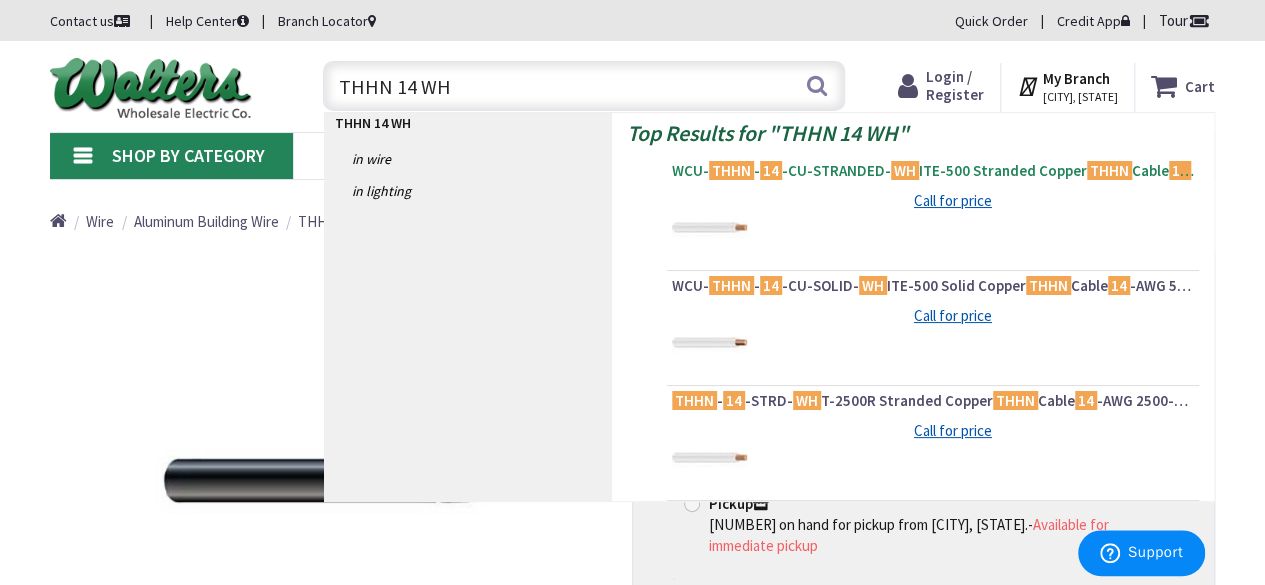 type on "THHN 14 WH" 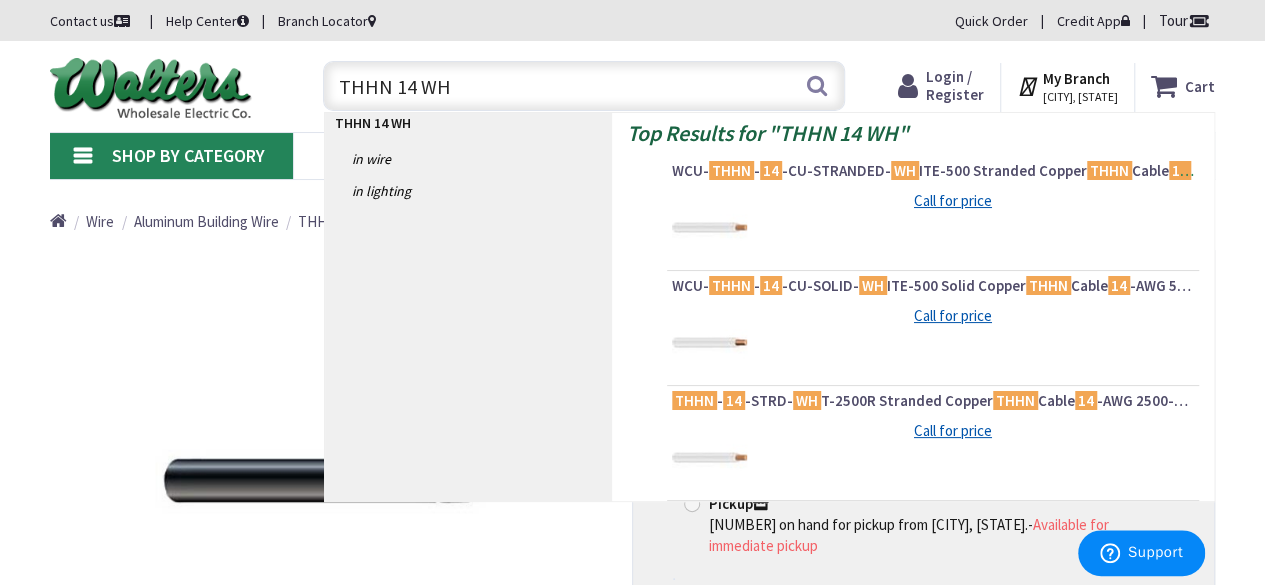 click on "WCU- THHN - 14 -CU-STRANDED- WH ITE-500 Stranded Copper  THHN  Cable  14 -AWG 500-ft Spool  Wh ite" at bounding box center [933, 171] 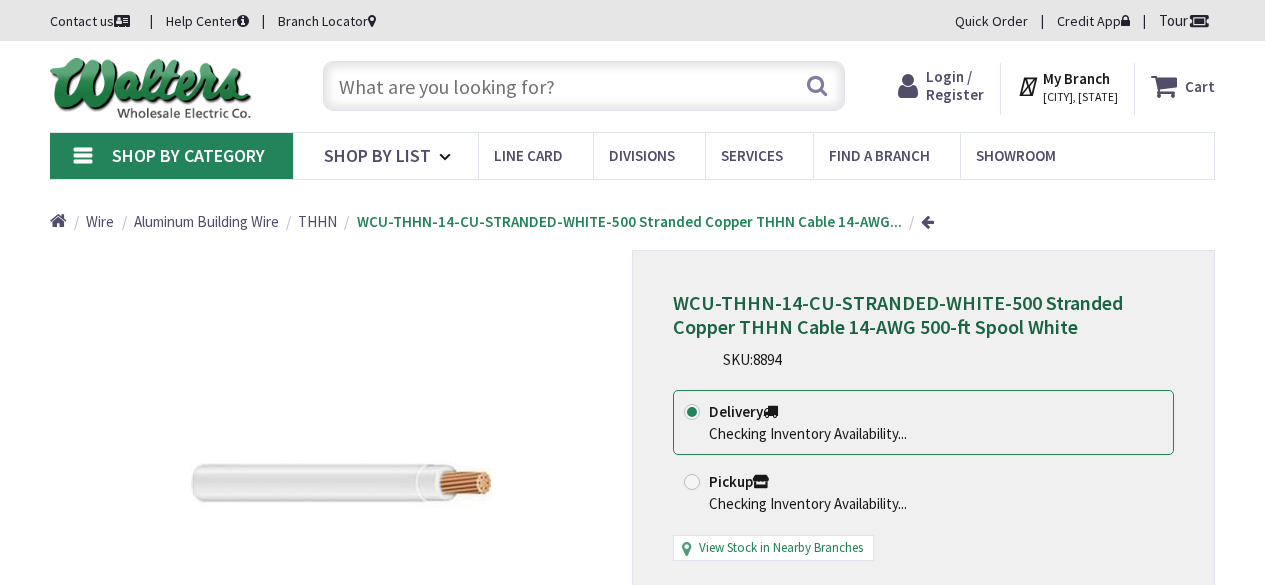 scroll, scrollTop: 0, scrollLeft: 0, axis: both 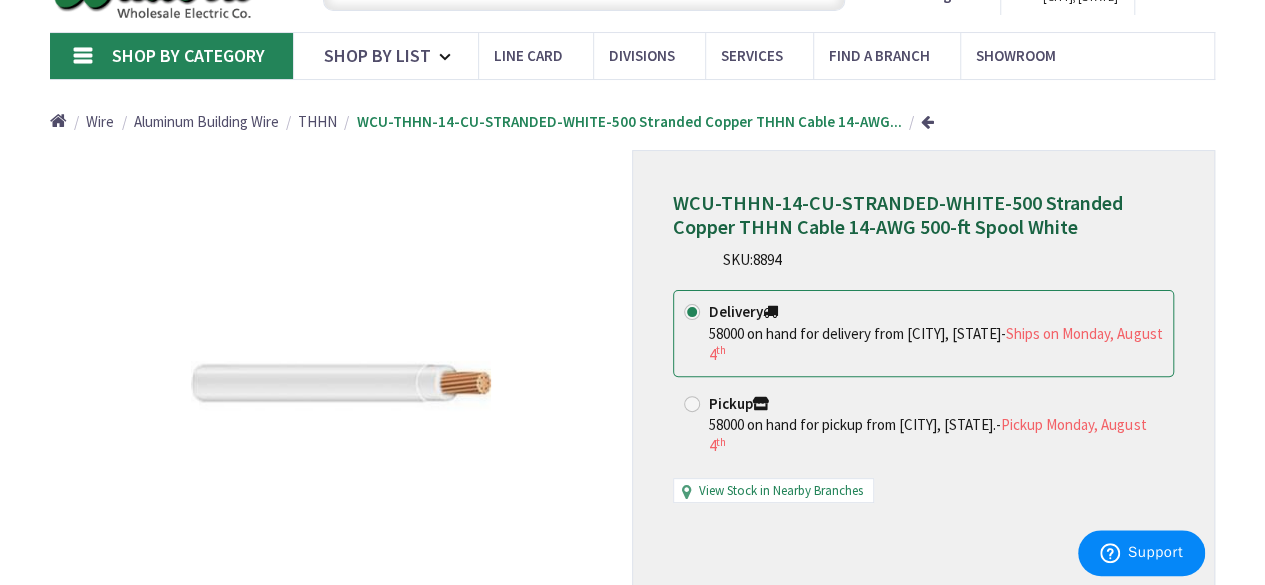 type on "[STREET], [CITY], [STATE] [ZIP], [COUNTRY]" 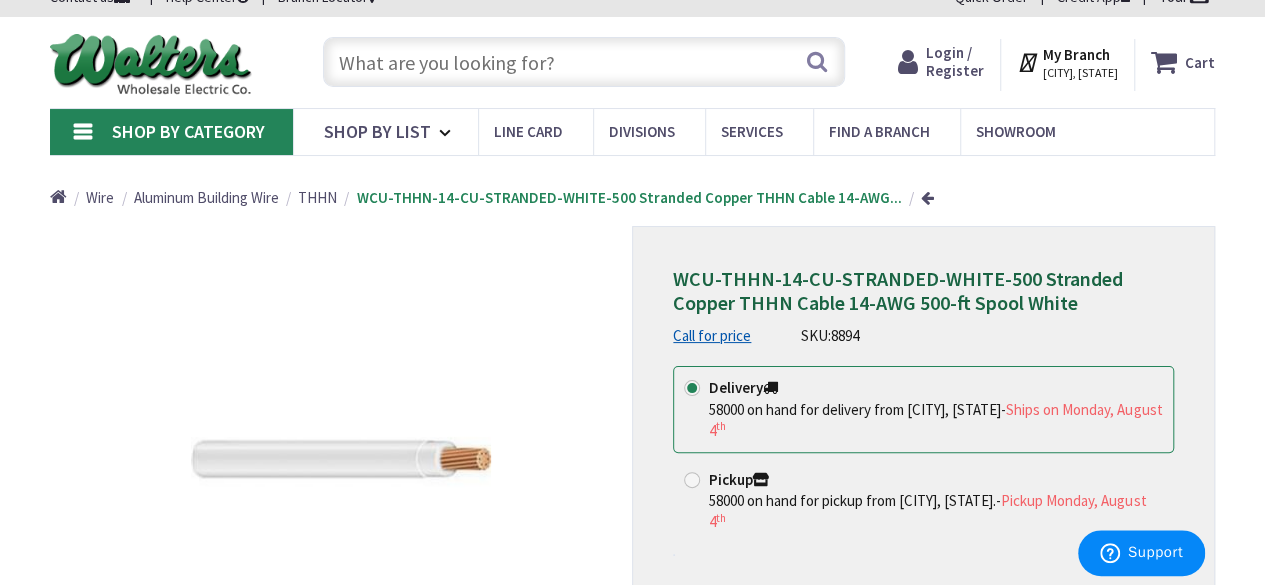 scroll, scrollTop: 0, scrollLeft: 0, axis: both 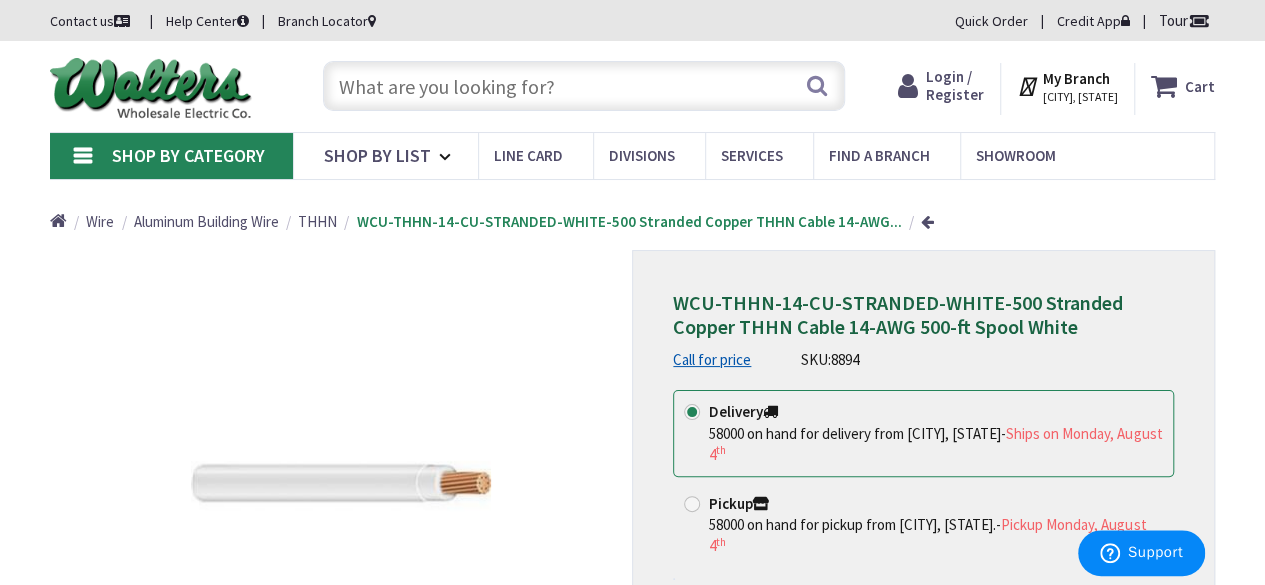 click at bounding box center (584, 86) 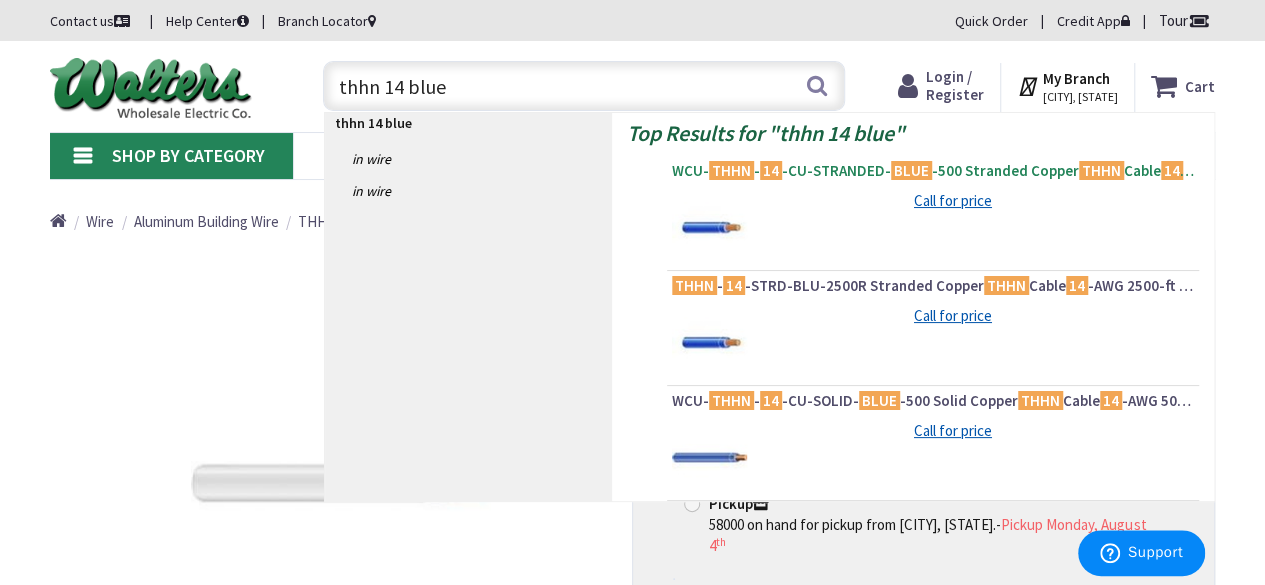 type on "thhn 14 blue" 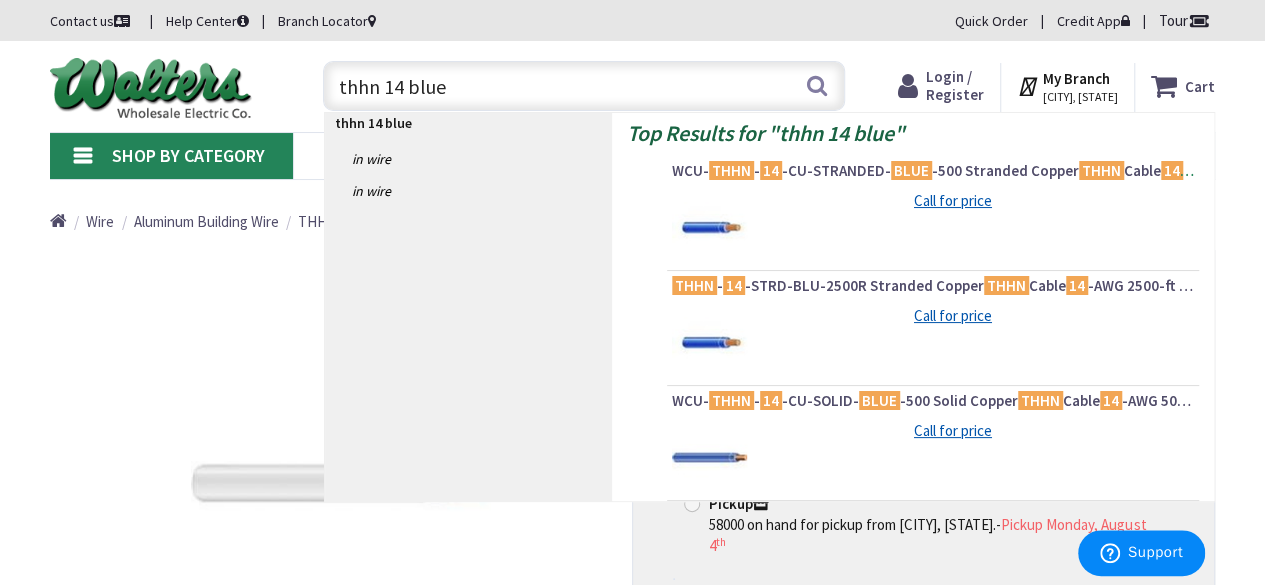 click on "WCU- THHN - 14 -CU-STRANDED- BLUE -500 Stranded Copper  THHN  Cable  14 -AWG 500-ft Spool  Blue" at bounding box center (933, 171) 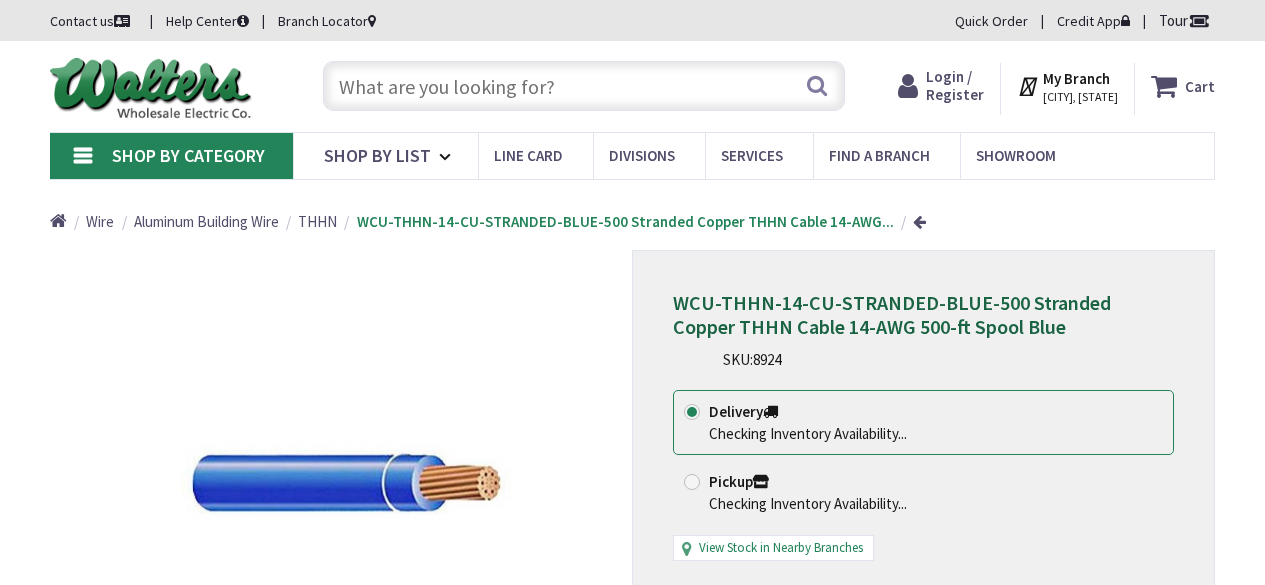 scroll, scrollTop: 0, scrollLeft: 0, axis: both 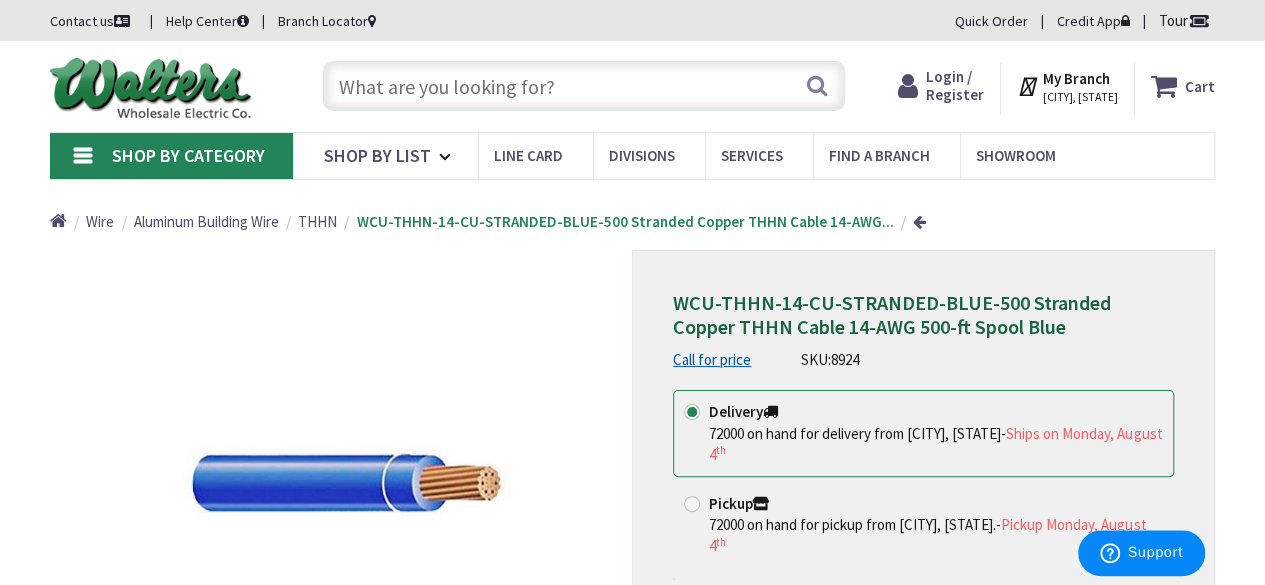 click at bounding box center (584, 86) 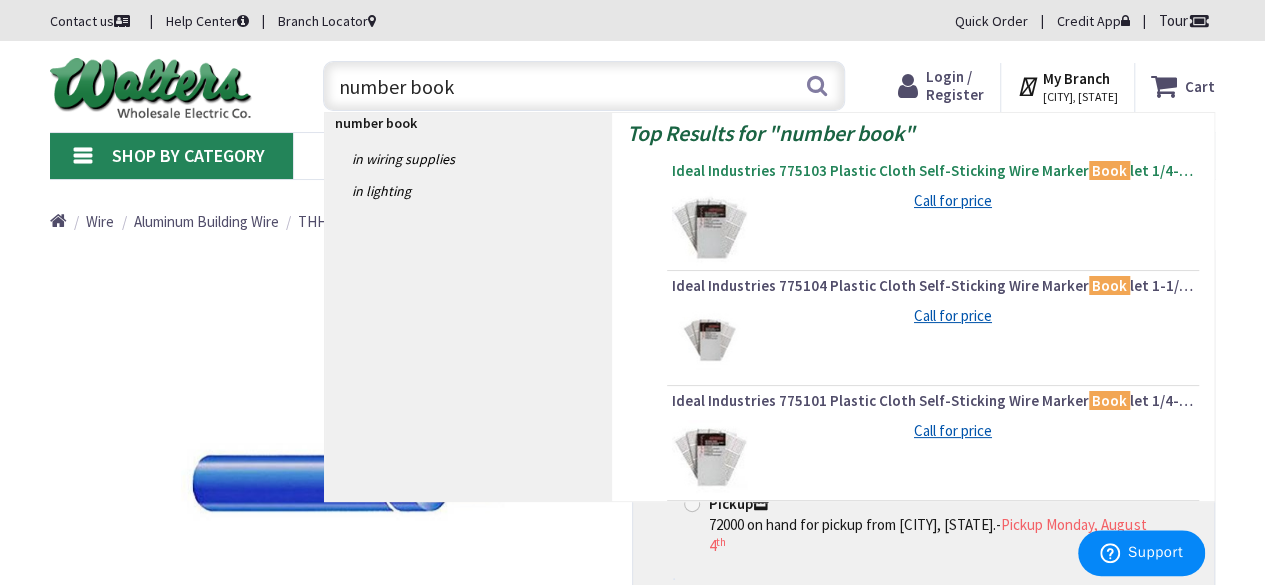 type on "number book" 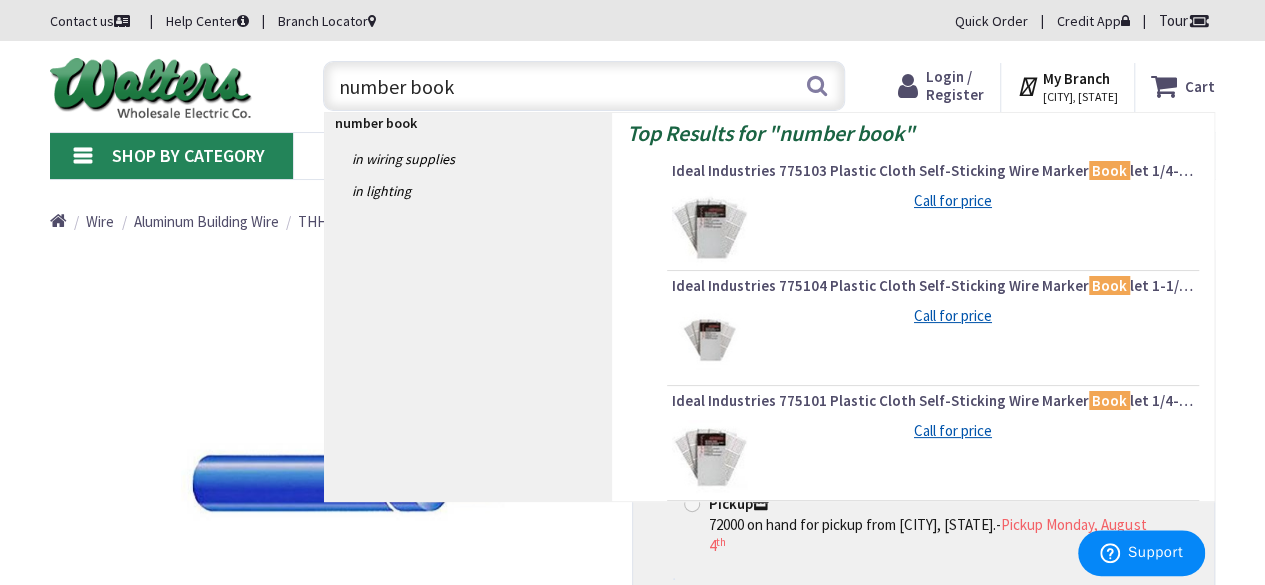 click on "Ideal Industries 775103 Plastic Cloth Self-Sticking Wire Marker  Book let 1/4-Inch x 1-1/2-Inch Legend 1 - 45 Buchanan" at bounding box center [933, 171] 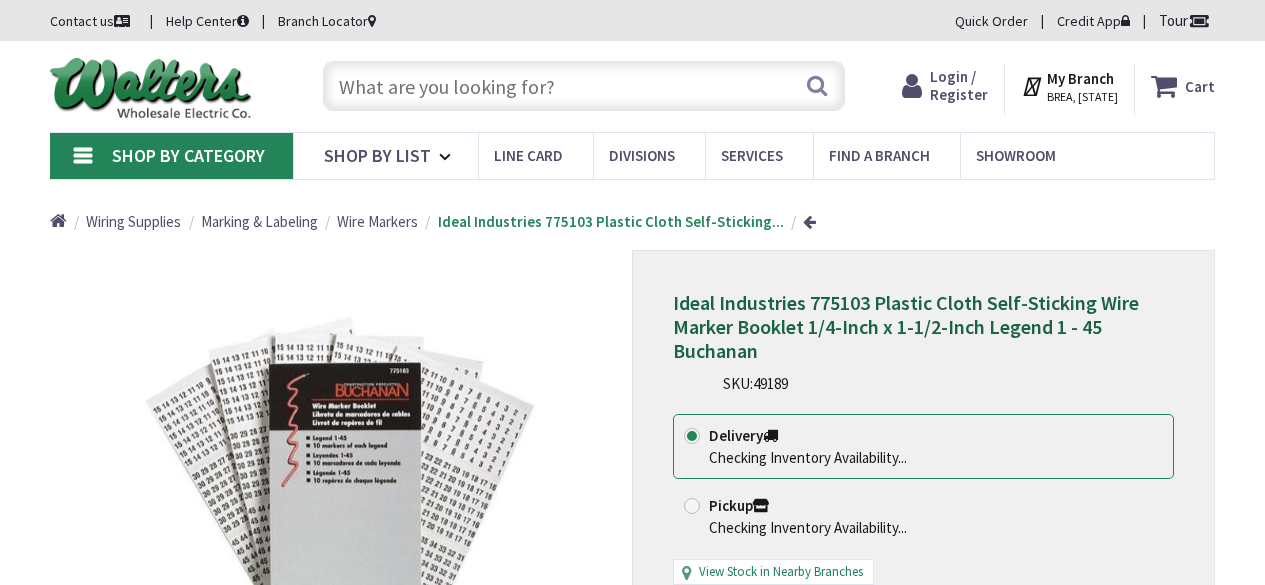 scroll, scrollTop: 0, scrollLeft: 0, axis: both 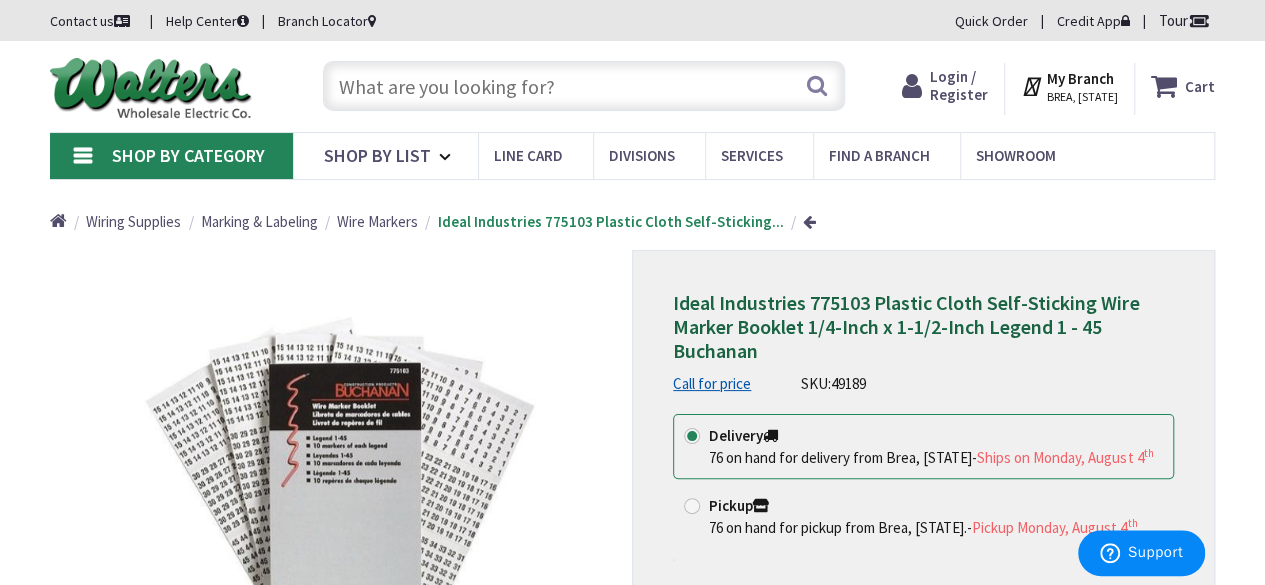 click at bounding box center [584, 86] 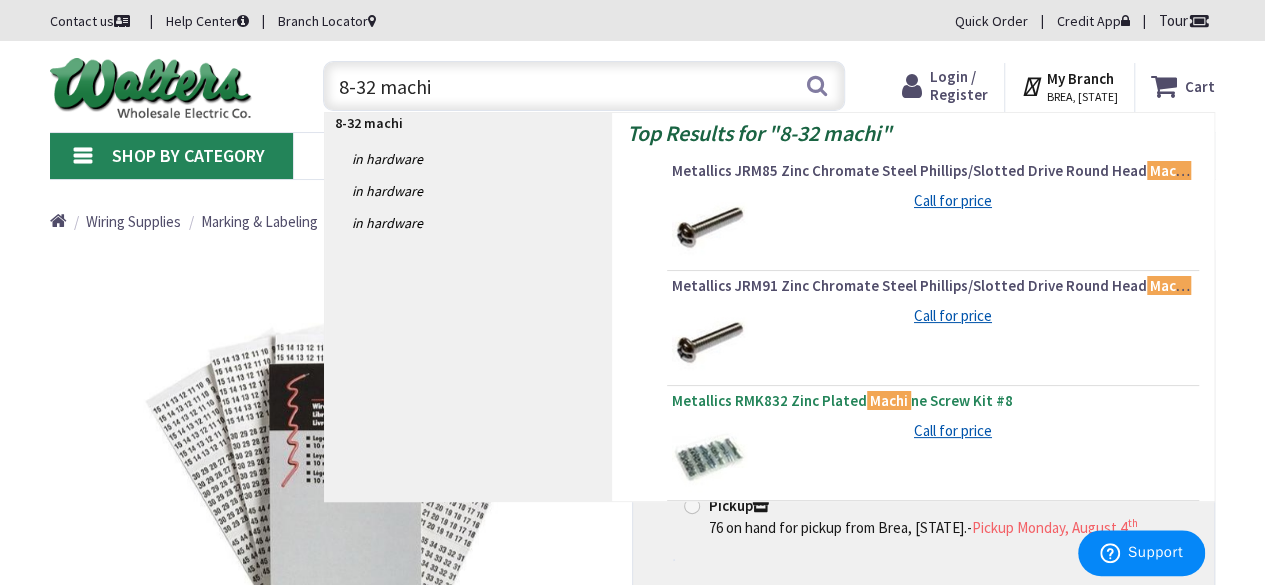 type on "8-32 machi" 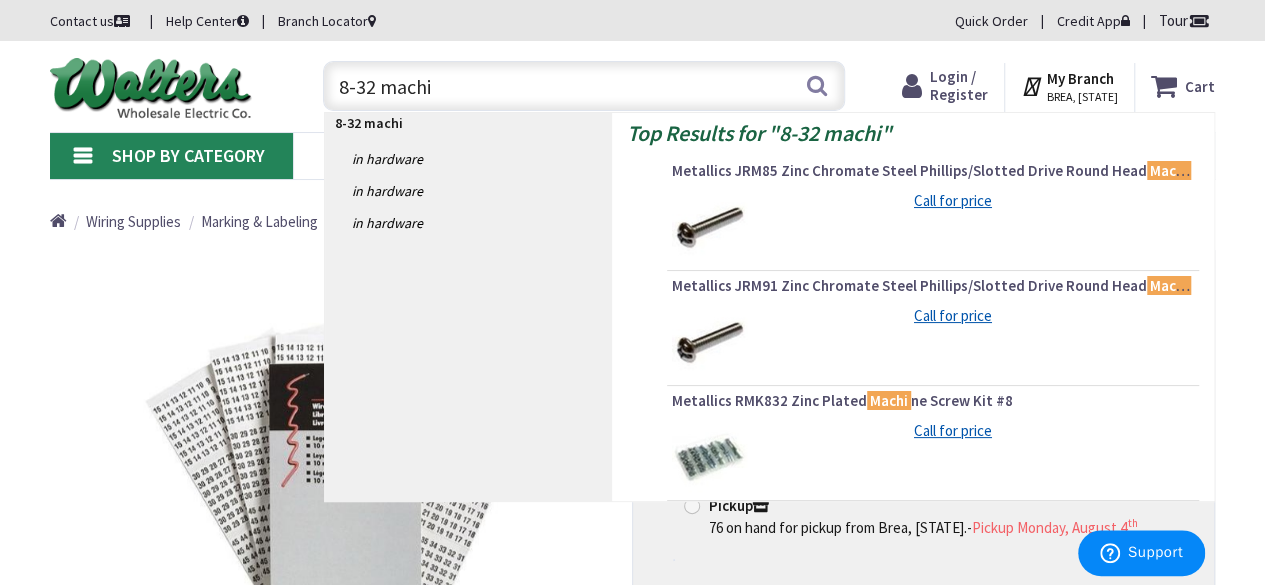 click on "Metallics RMK832 Zinc Plated  Machi ne Screw Kit #8" at bounding box center [933, 401] 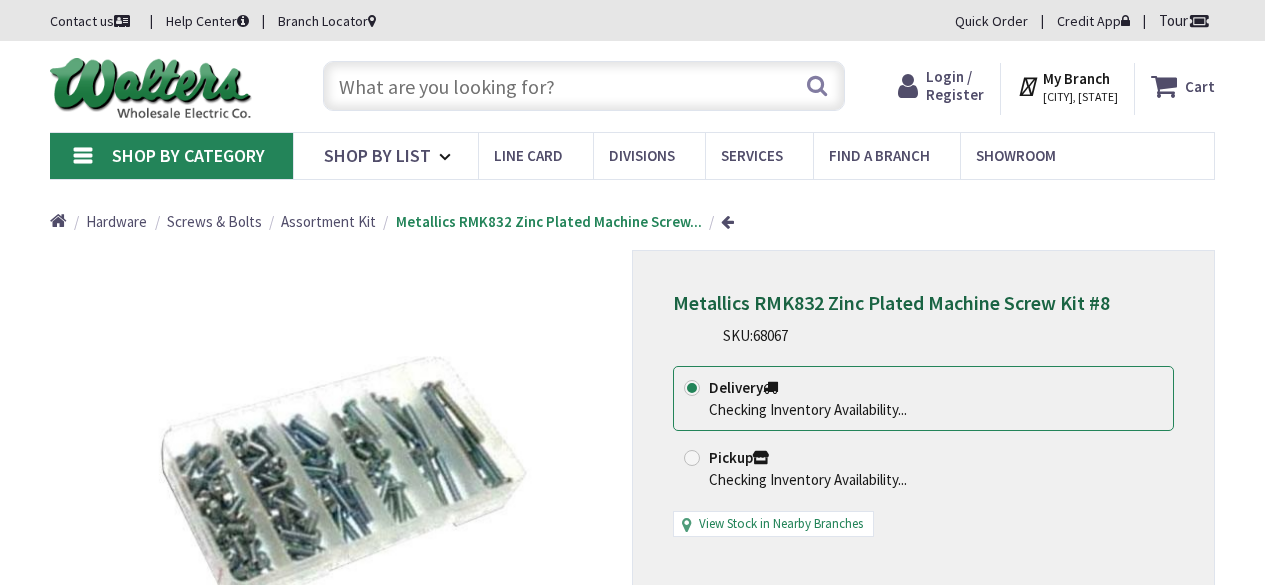 scroll, scrollTop: 0, scrollLeft: 0, axis: both 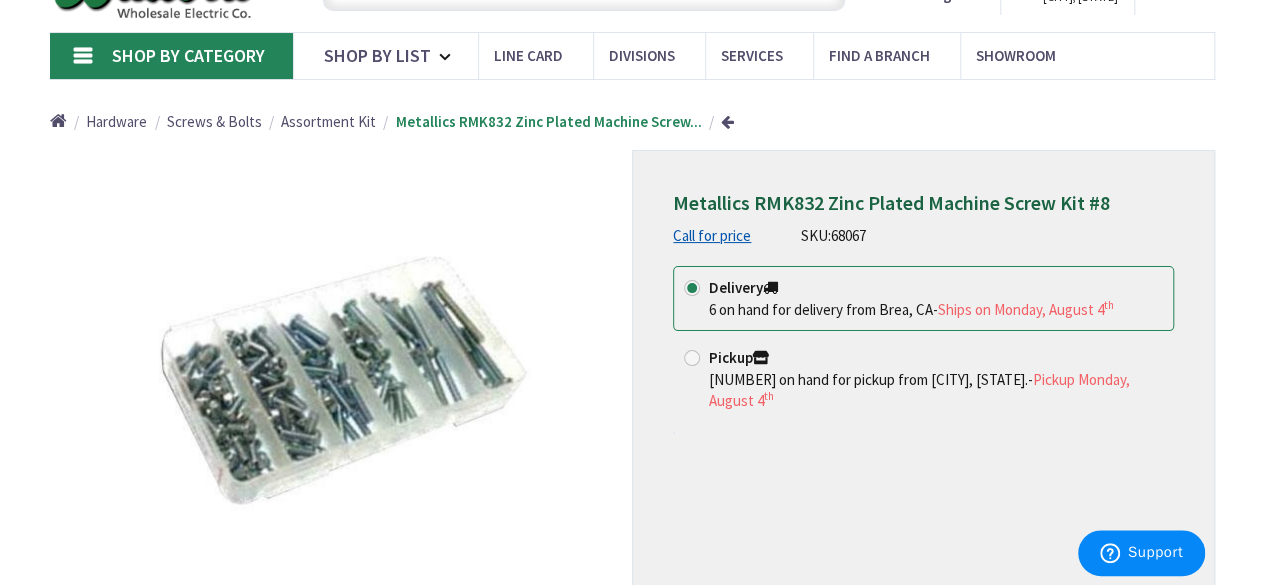 click on "Assortment Kit" at bounding box center [328, 121] 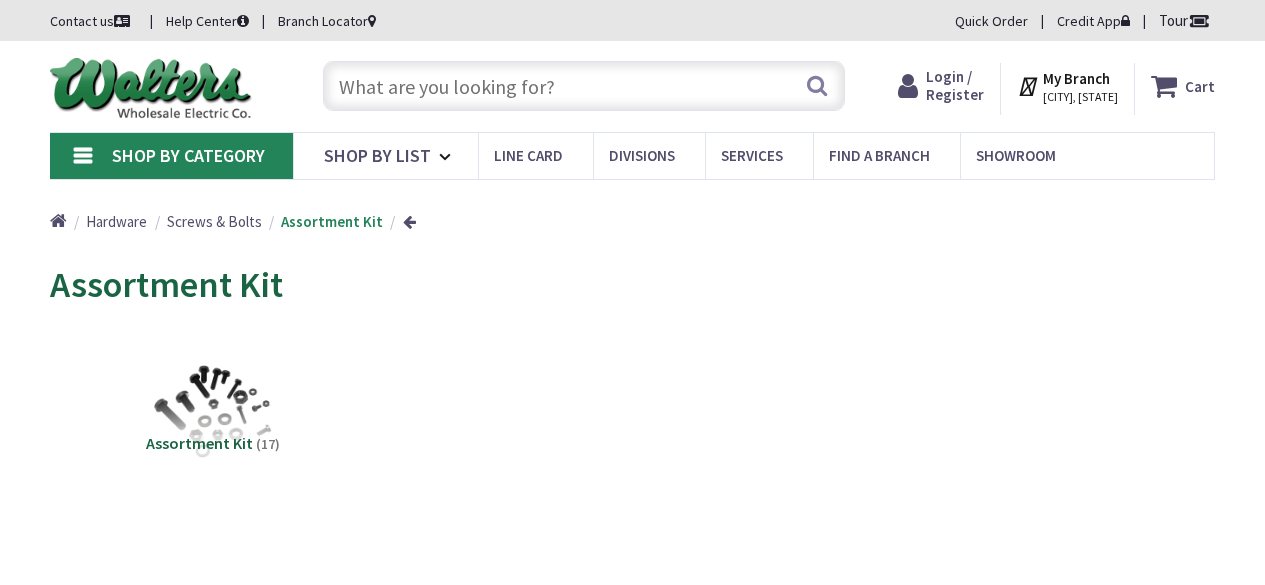 scroll, scrollTop: 0, scrollLeft: 0, axis: both 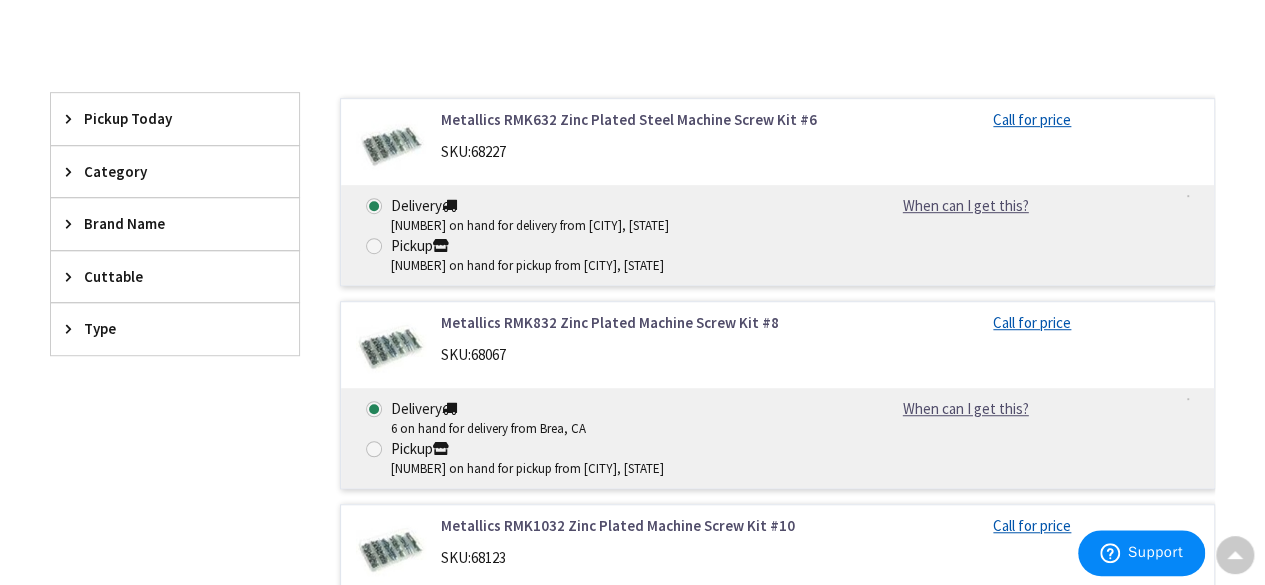 click on "Metallics RMK832 Zinc Plated Machine Screw Kit #8" at bounding box center (638, 322) 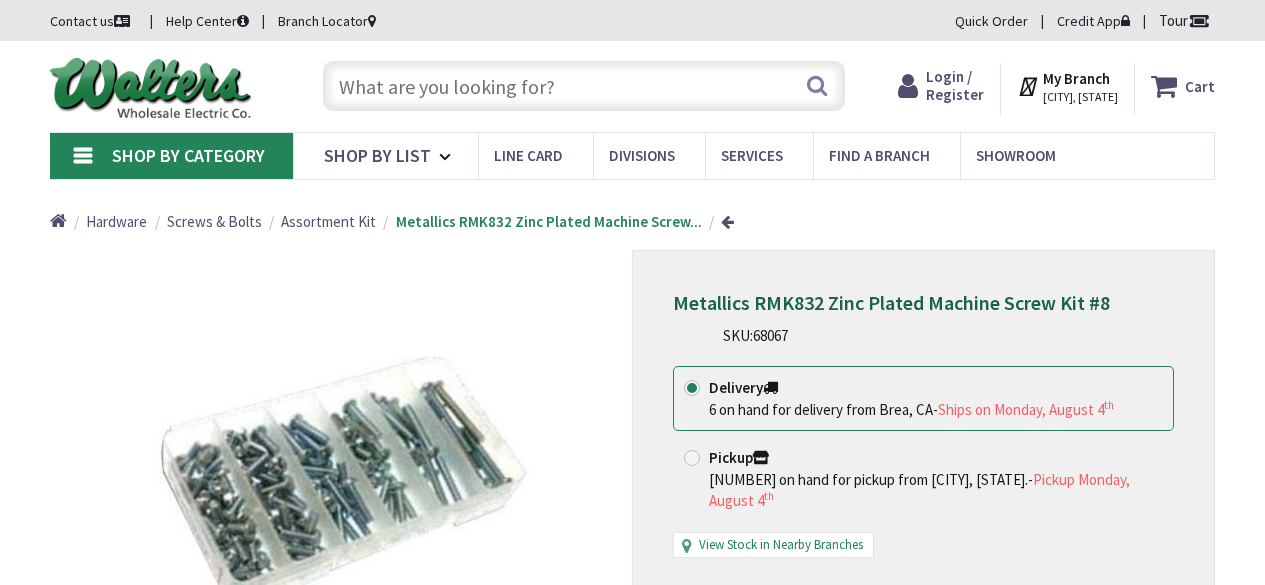 scroll, scrollTop: 0, scrollLeft: 0, axis: both 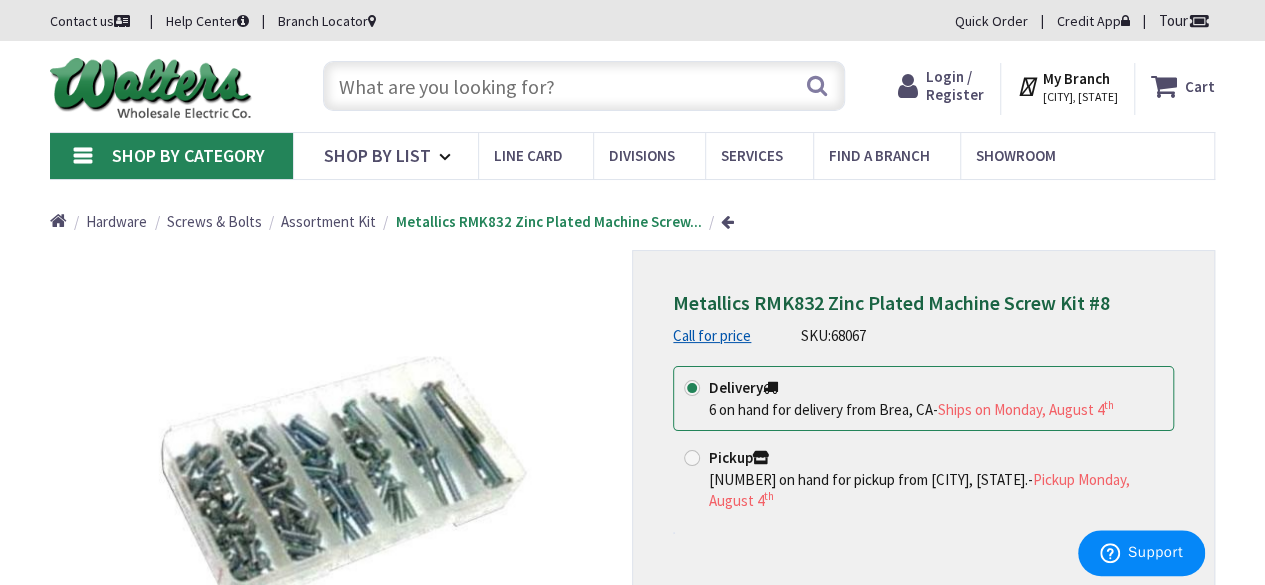 click at bounding box center (584, 86) 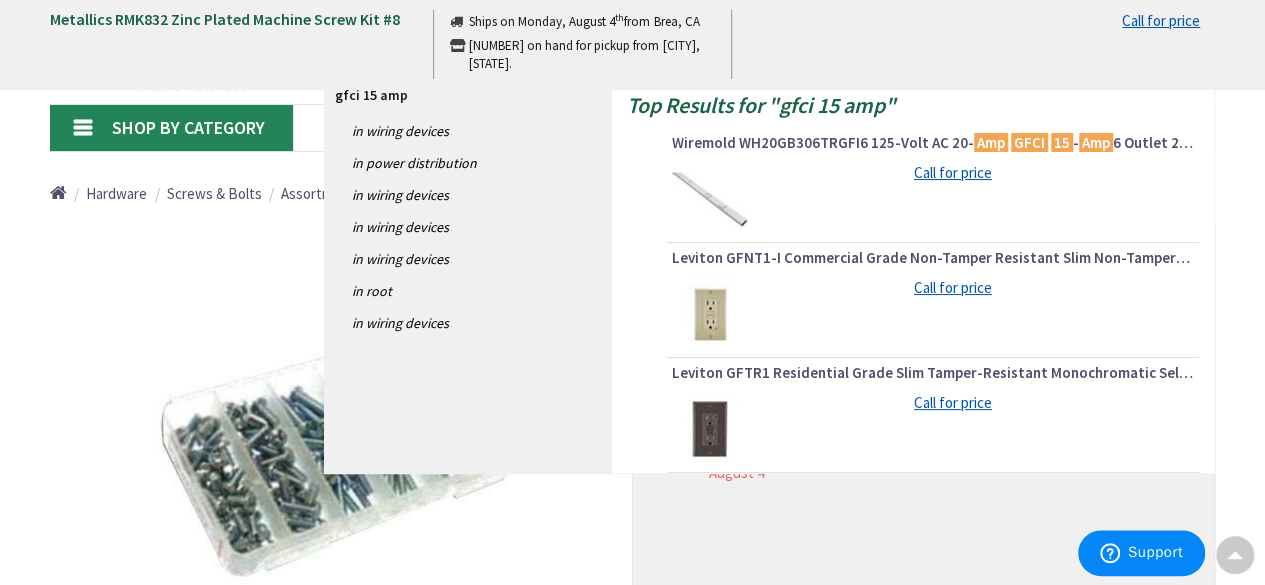 scroll, scrollTop: 0, scrollLeft: 0, axis: both 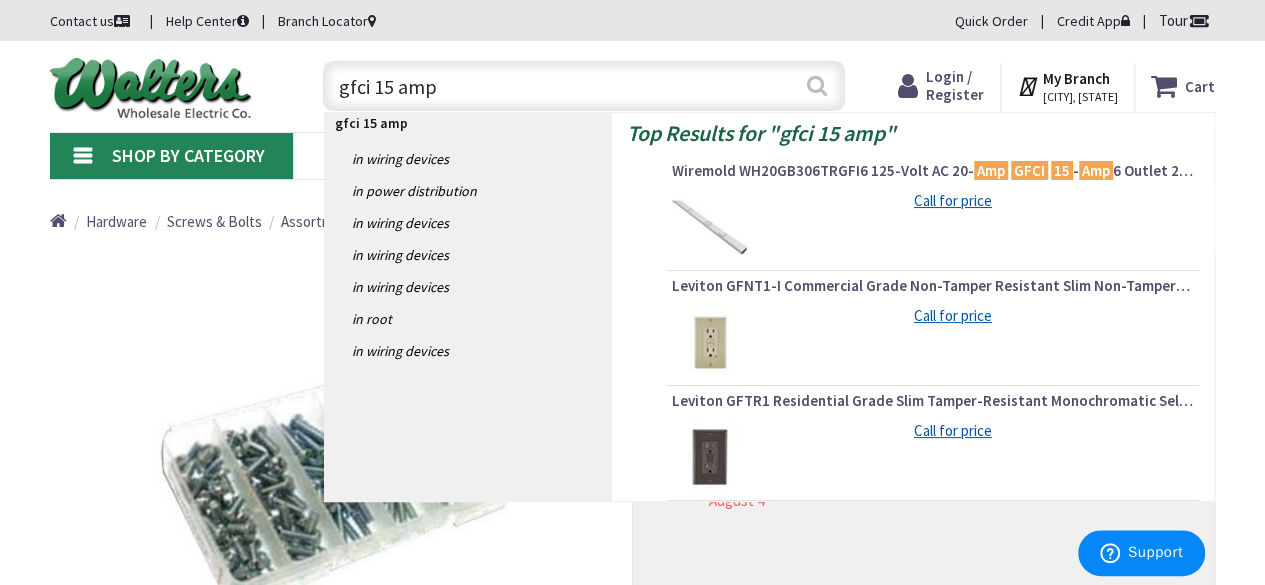 type on "gfci 15 amp" 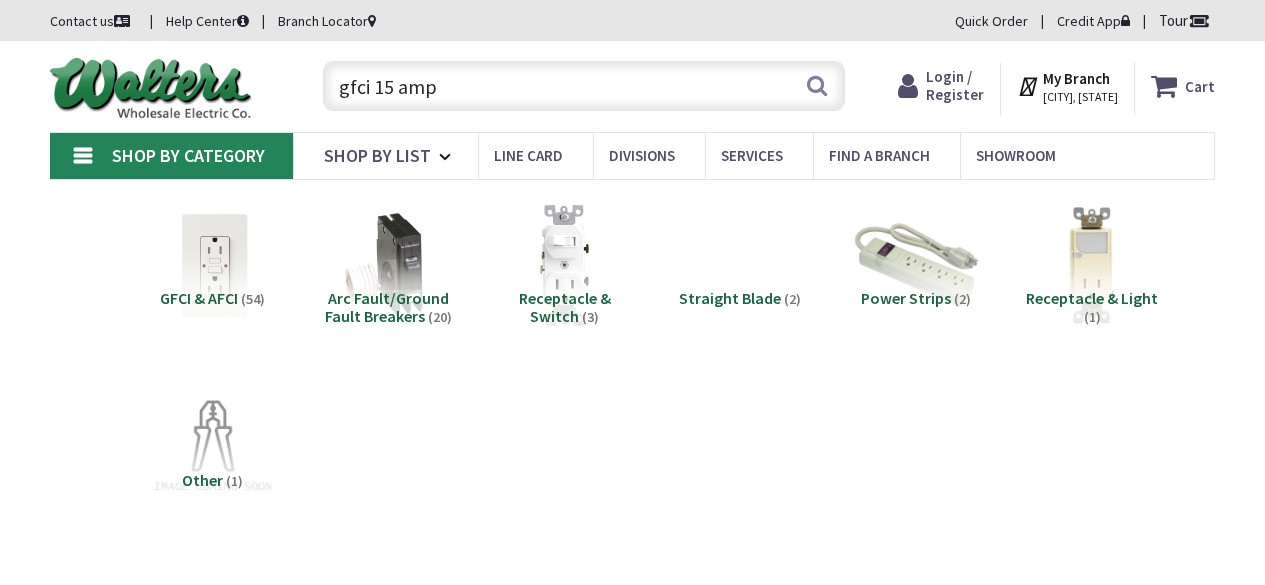 scroll, scrollTop: 0, scrollLeft: 0, axis: both 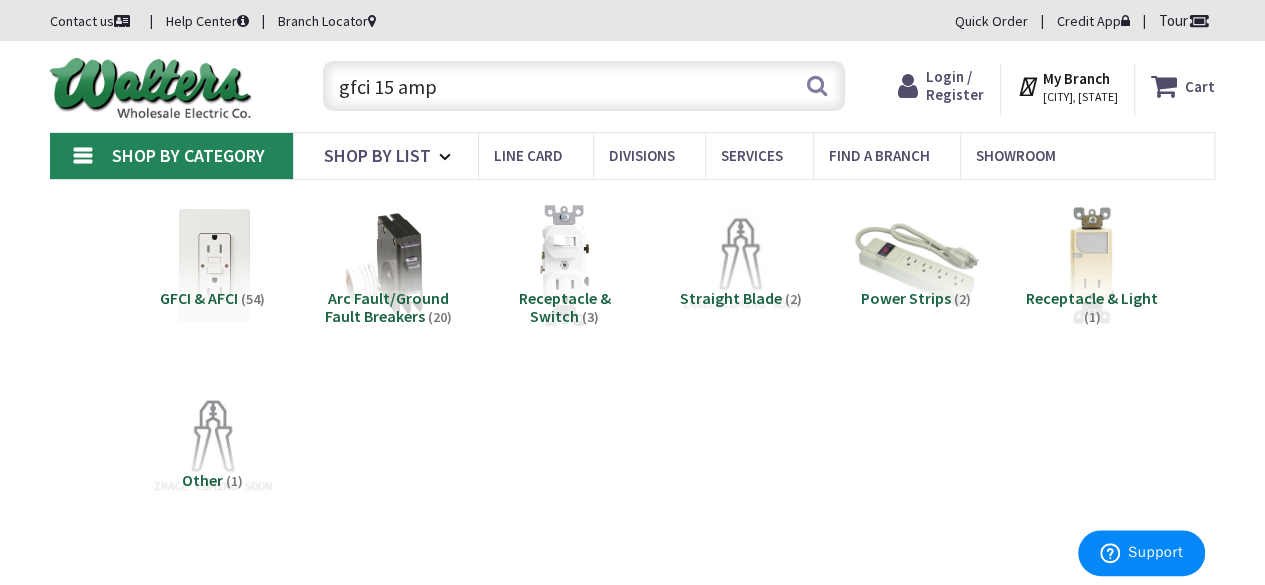 click at bounding box center [213, 265] 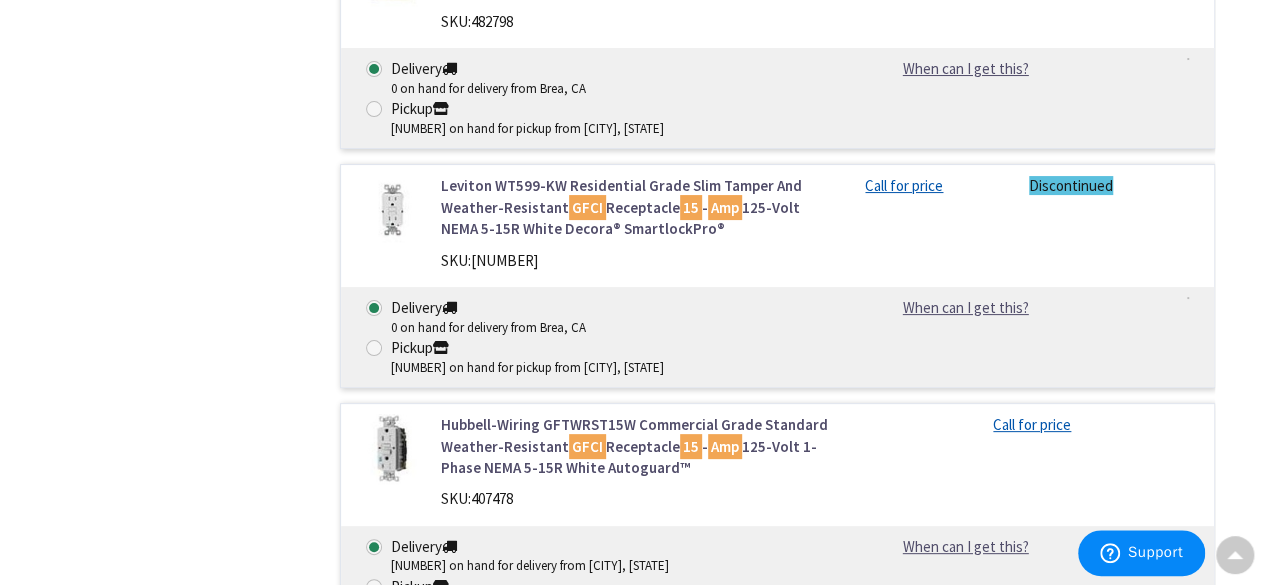 scroll, scrollTop: 7791, scrollLeft: 0, axis: vertical 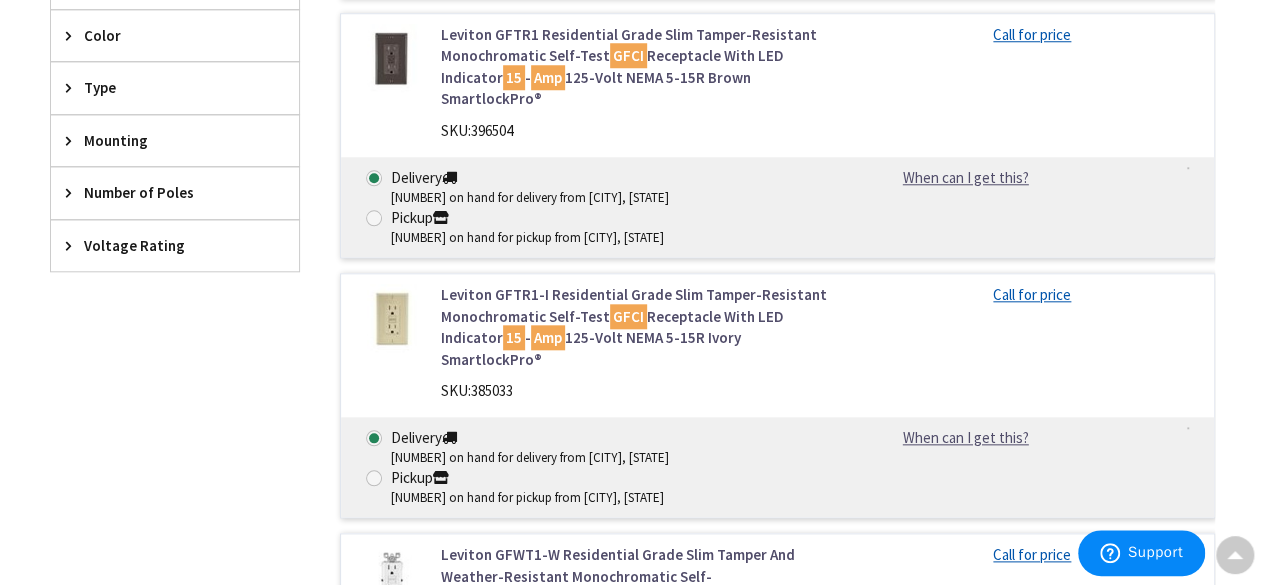 click on "Leviton GFWT1-W Residential Grade Slim Tamper And Weather-Resistant Monochromatic Self-Test  GFCI  Receptacle  15 - Amp  125-Volt NEMA 5-15R White Decora® SmartlockPro®" at bounding box center (638, 587) 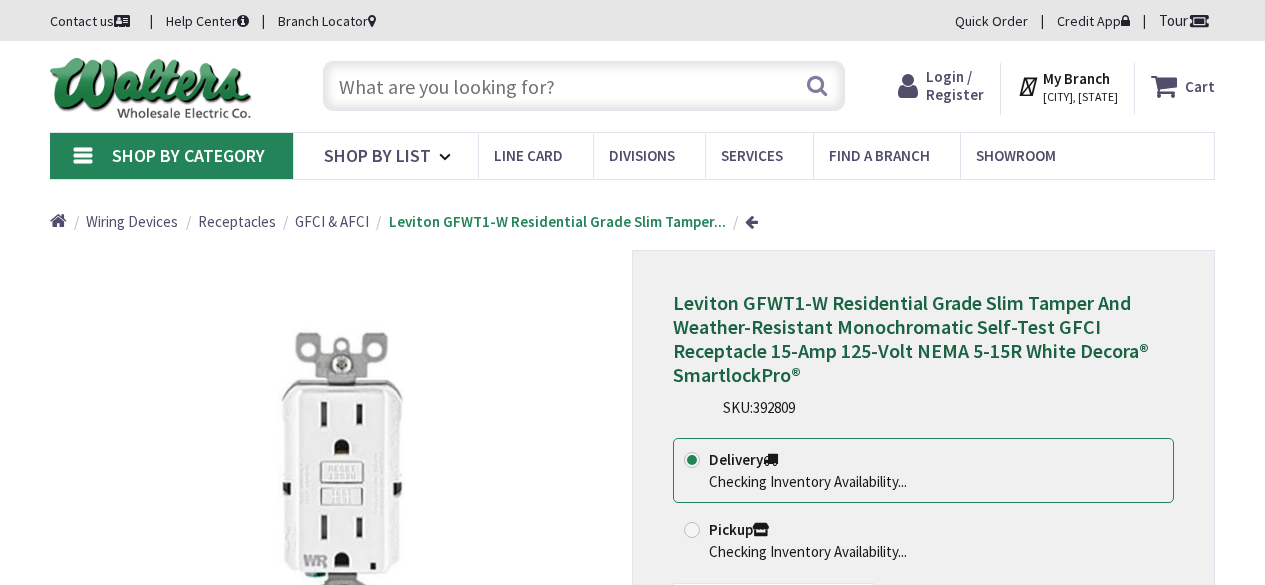 scroll, scrollTop: 0, scrollLeft: 0, axis: both 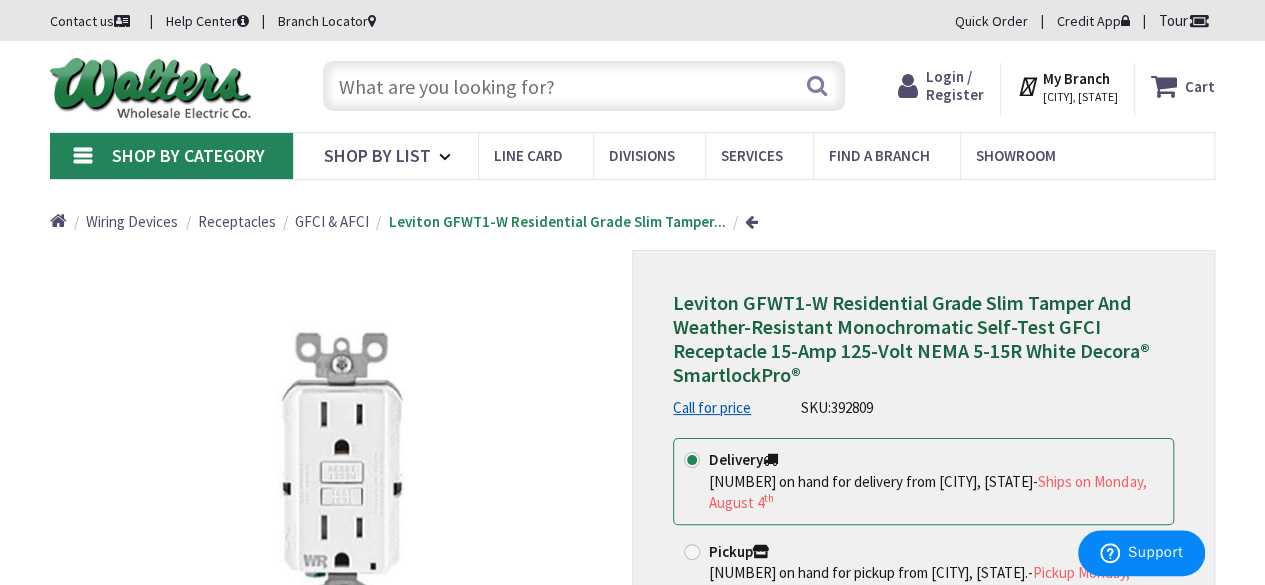 click on "Wiring Devices" at bounding box center [132, 221] 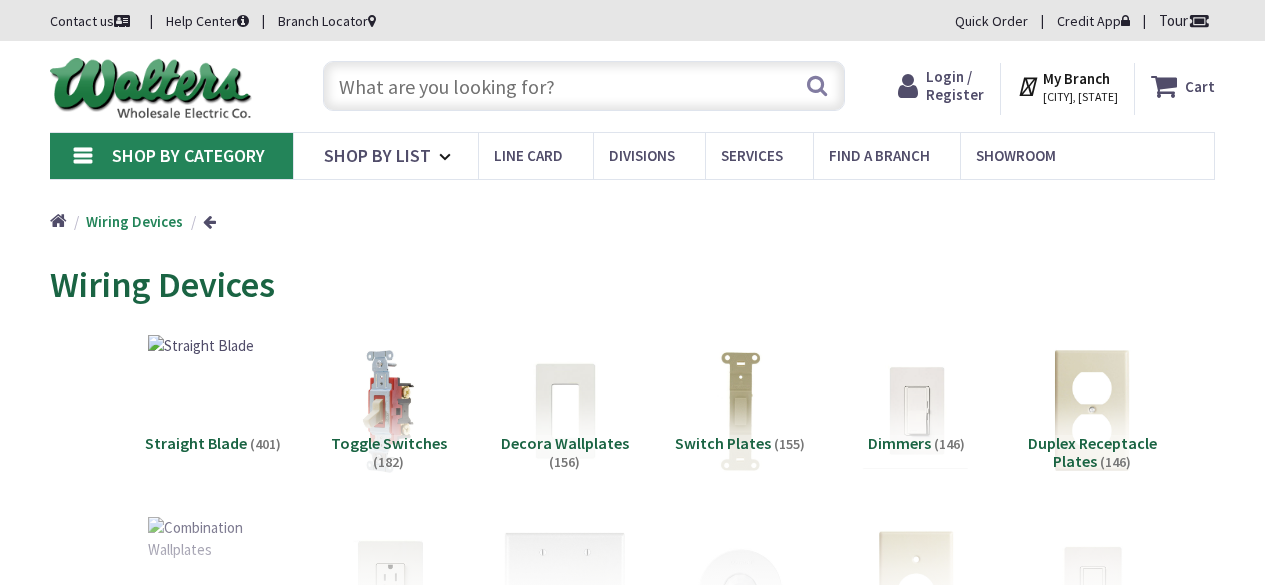 scroll, scrollTop: 0, scrollLeft: 0, axis: both 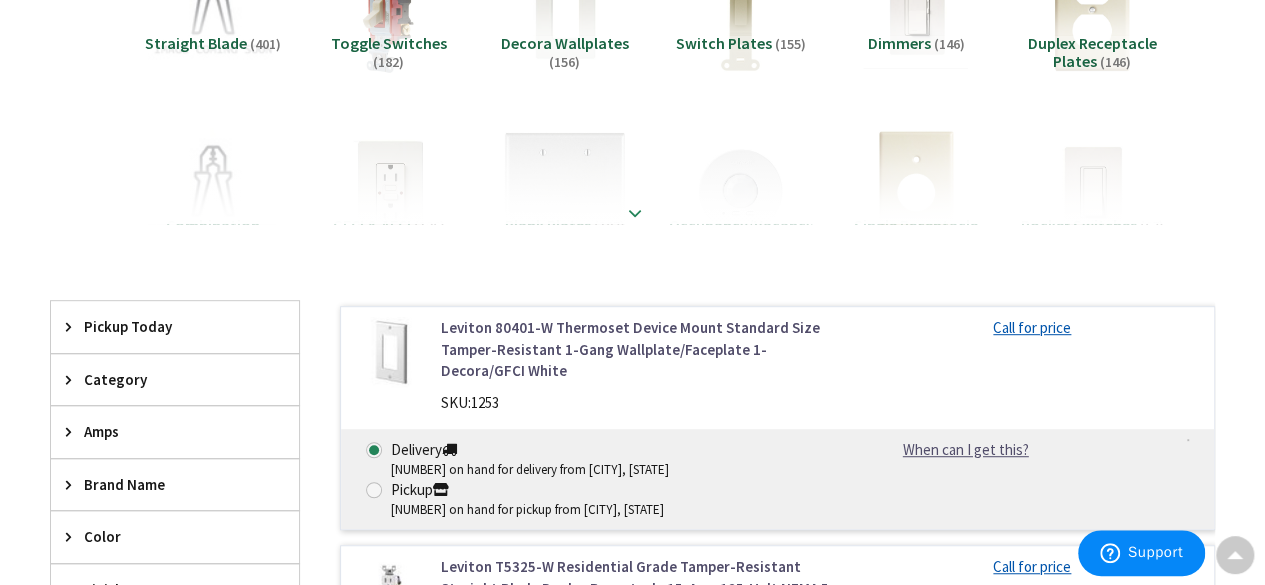 click at bounding box center (635, 206) 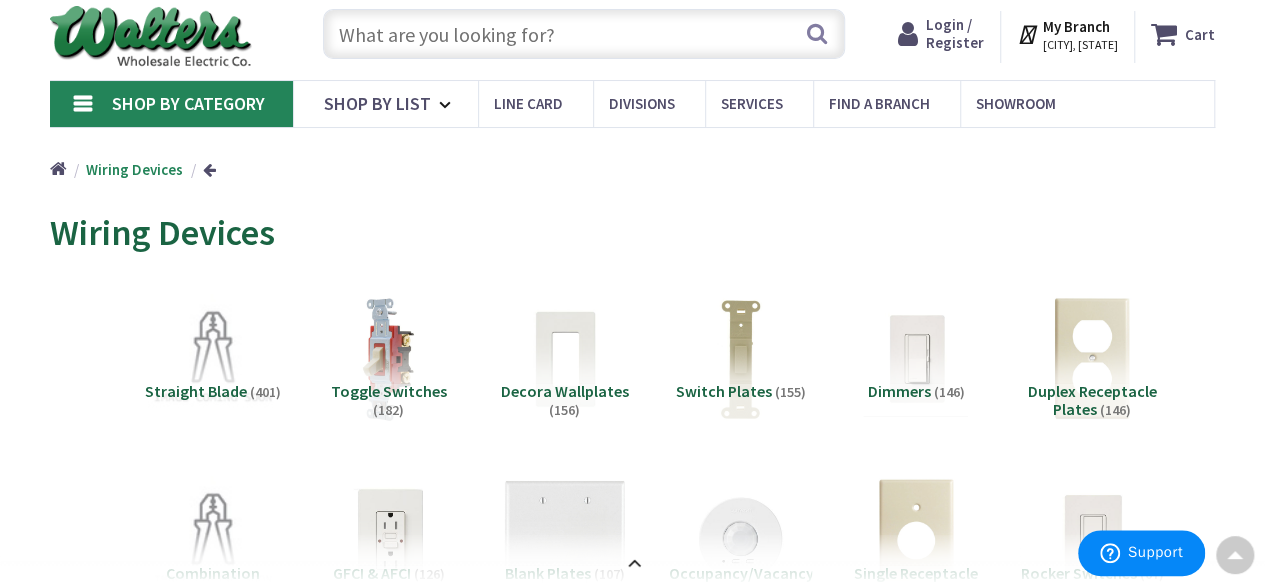 scroll, scrollTop: 0, scrollLeft: 0, axis: both 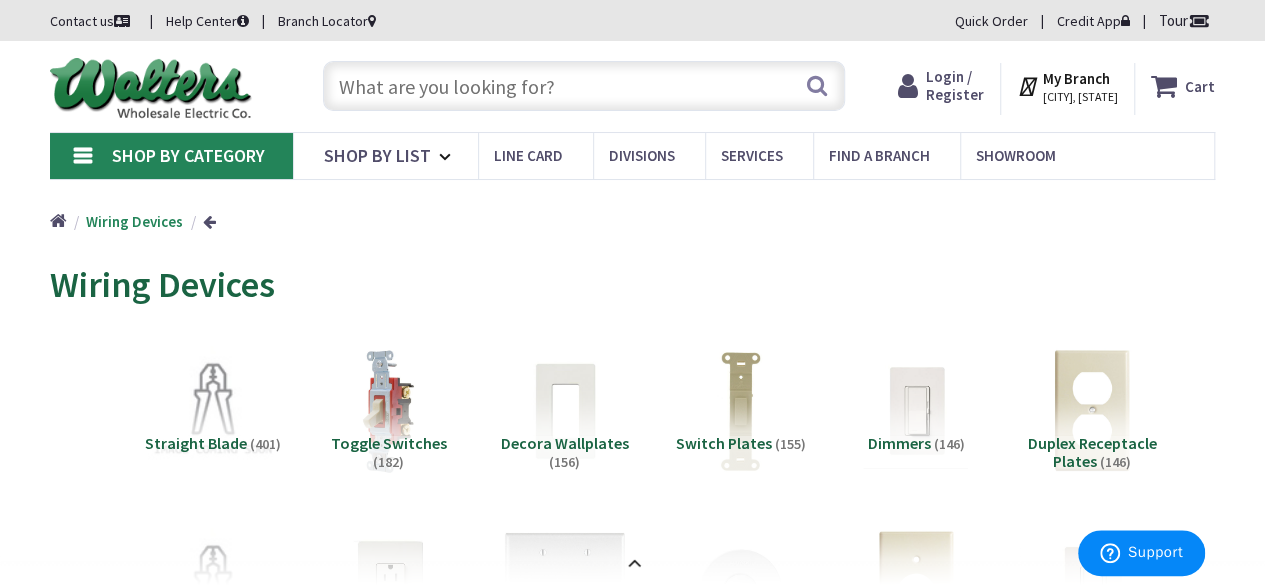 click at bounding box center (584, 86) 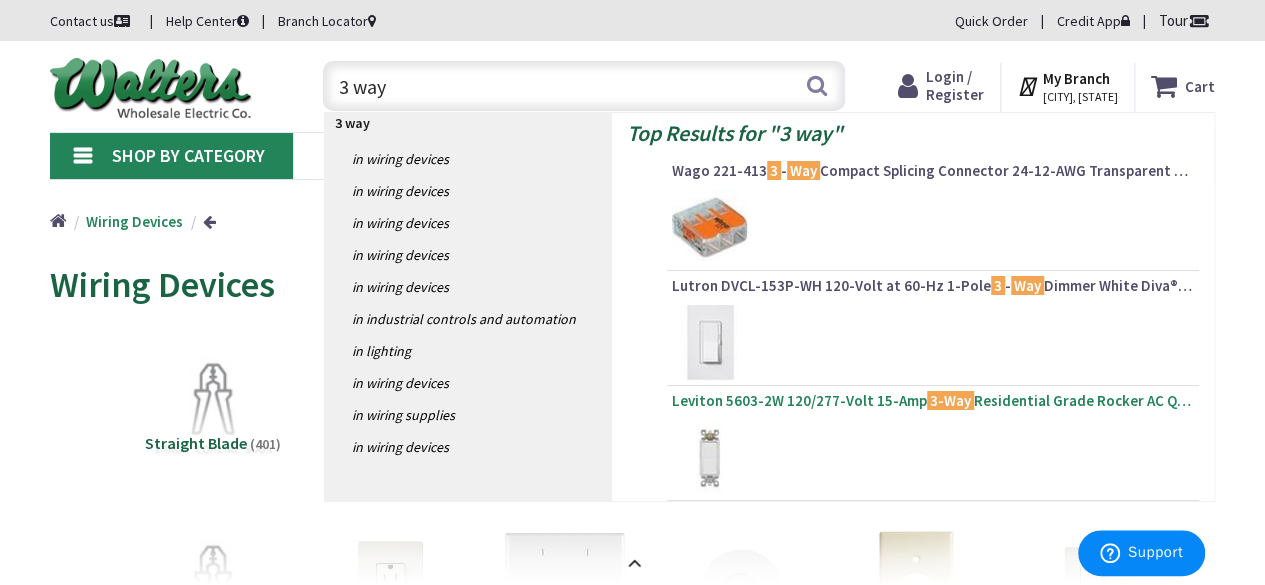 type on "3 way" 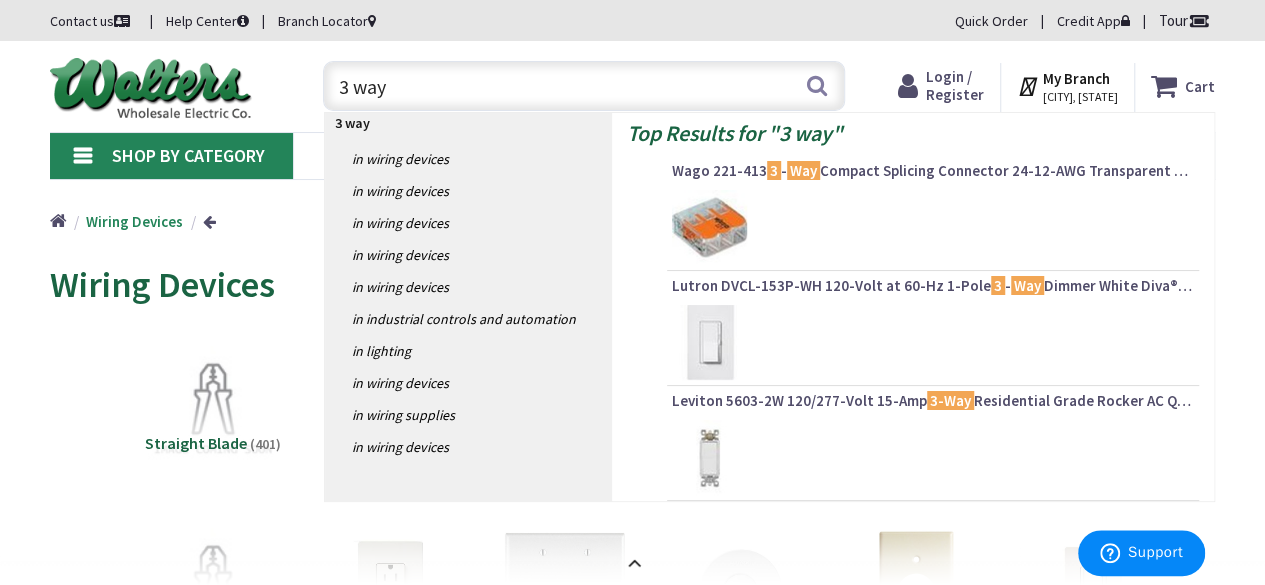 click on "Leviton 5603-2W 120/277-Volt 15-Amp  3-Way  Residential Grade Rocker AC Quiet Switch White Decora®" at bounding box center [933, 401] 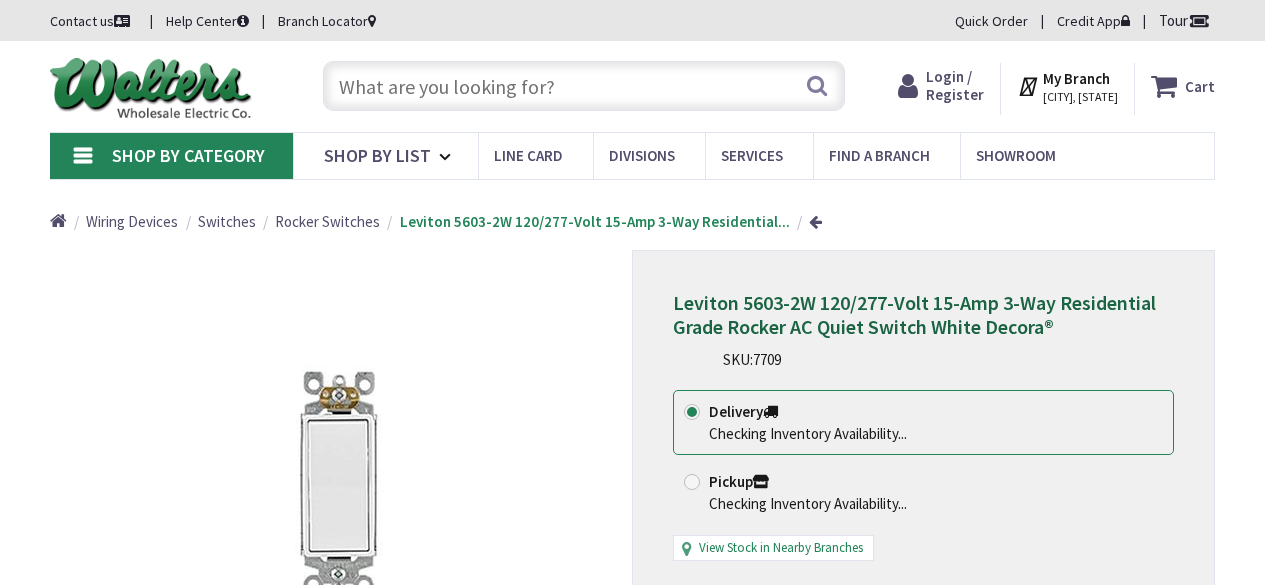 scroll, scrollTop: 0, scrollLeft: 0, axis: both 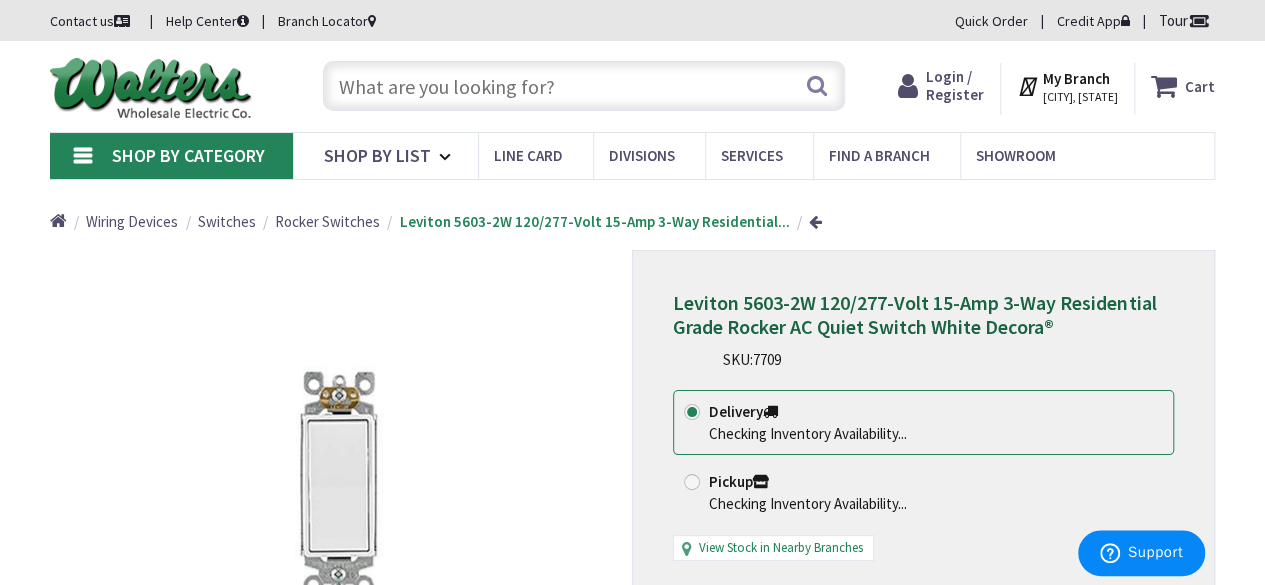 click on "Switches" at bounding box center (227, 221) 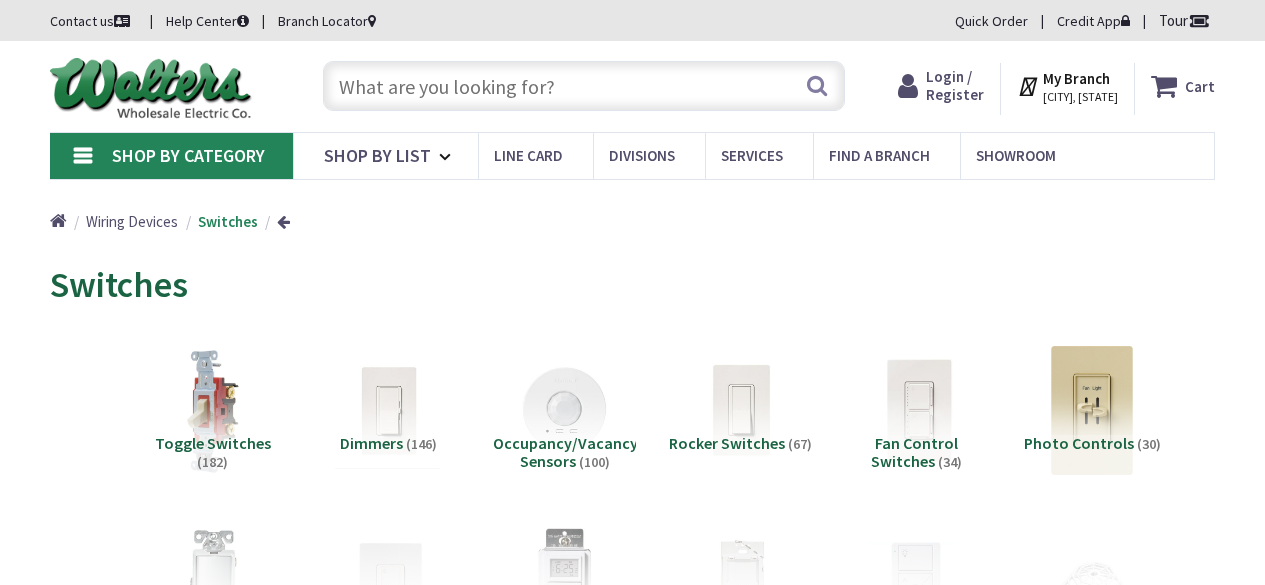 scroll, scrollTop: 0, scrollLeft: 0, axis: both 